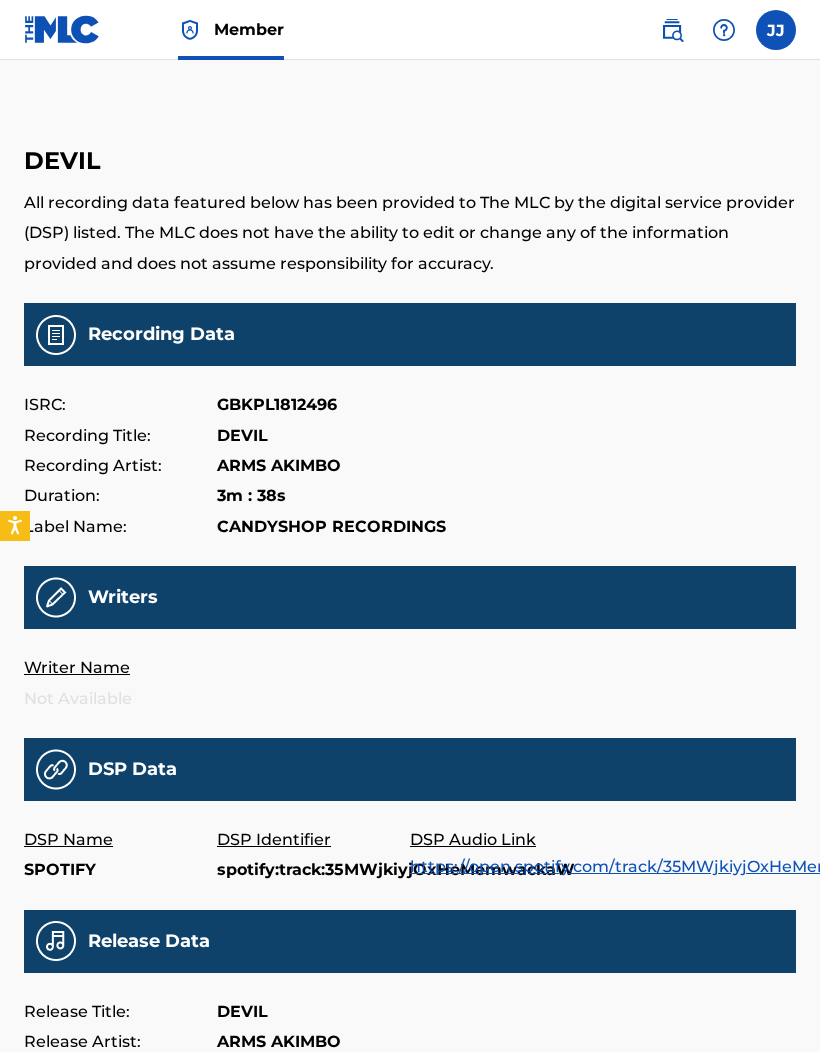 scroll, scrollTop: 0, scrollLeft: 0, axis: both 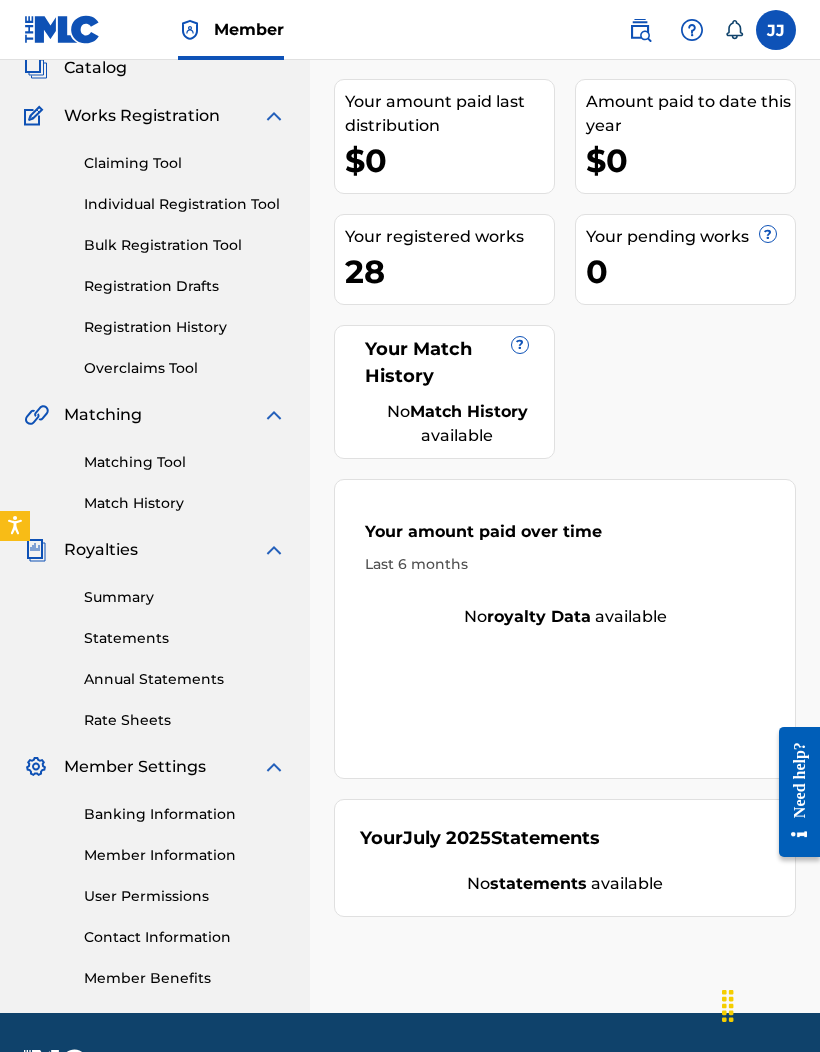 click on "Claiming Tool Individual Registration Tool Bulk Registration Tool Registration Drafts Registration History Overclaims Tool" at bounding box center [155, 253] 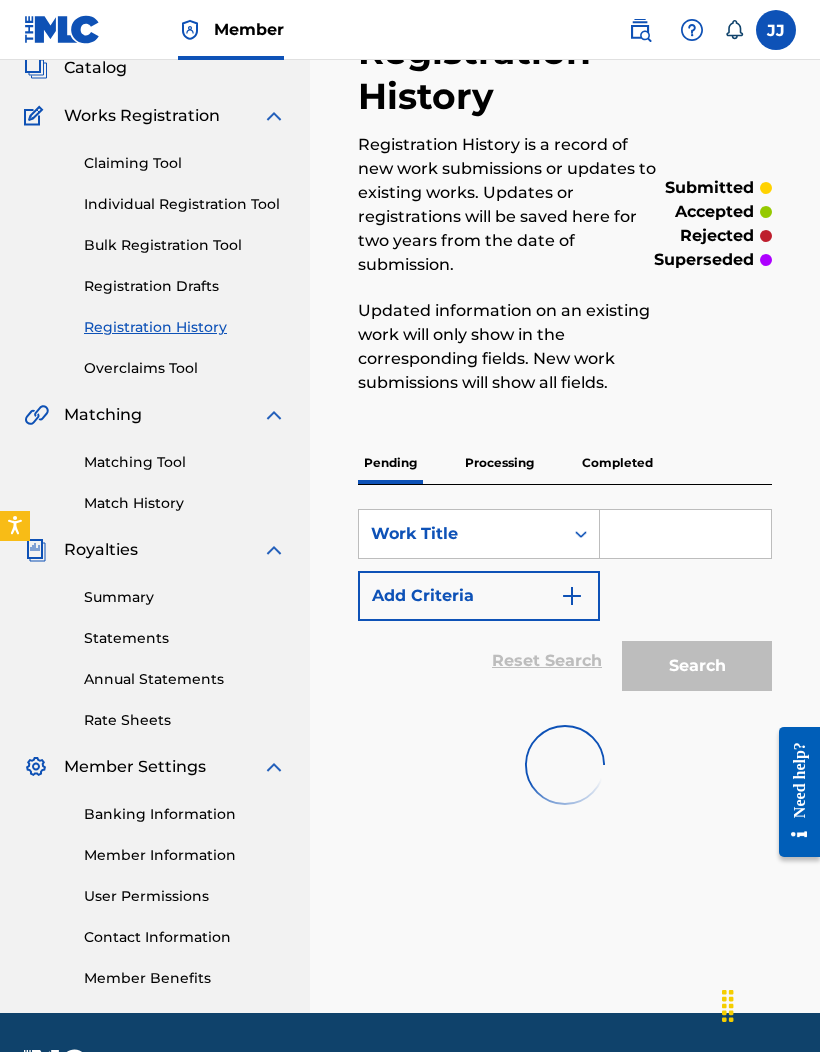 scroll, scrollTop: 0, scrollLeft: 0, axis: both 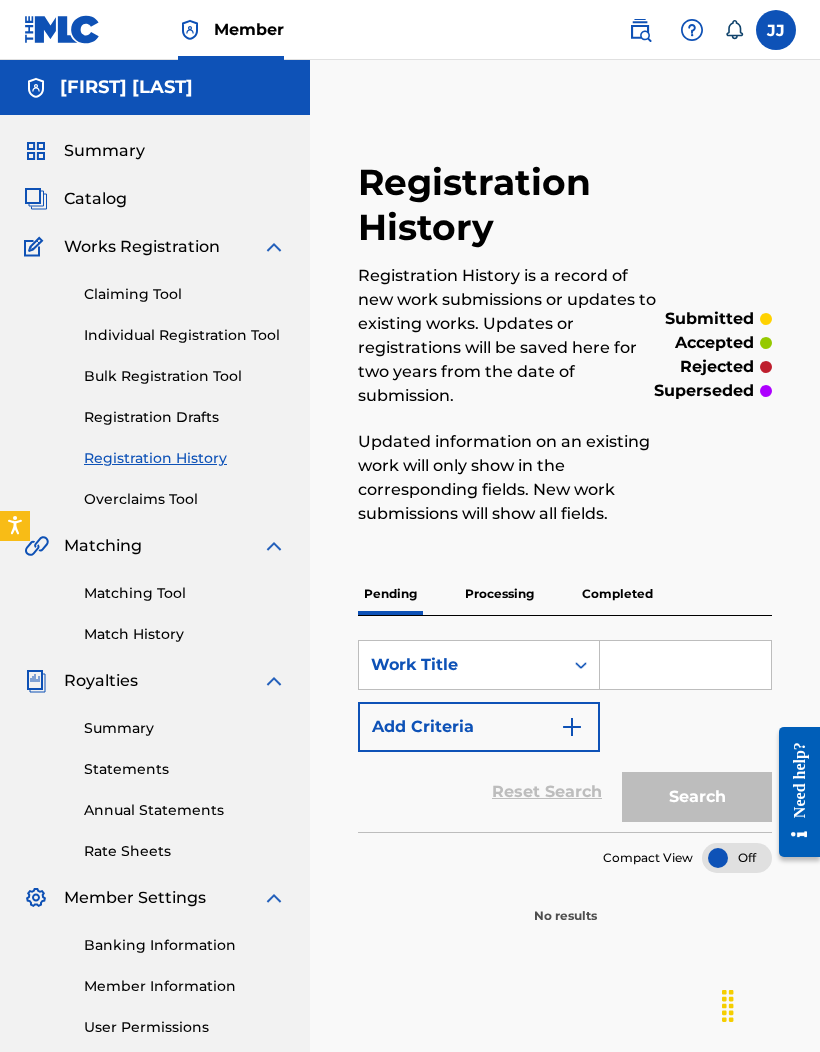 click on "Processing" at bounding box center [499, 594] 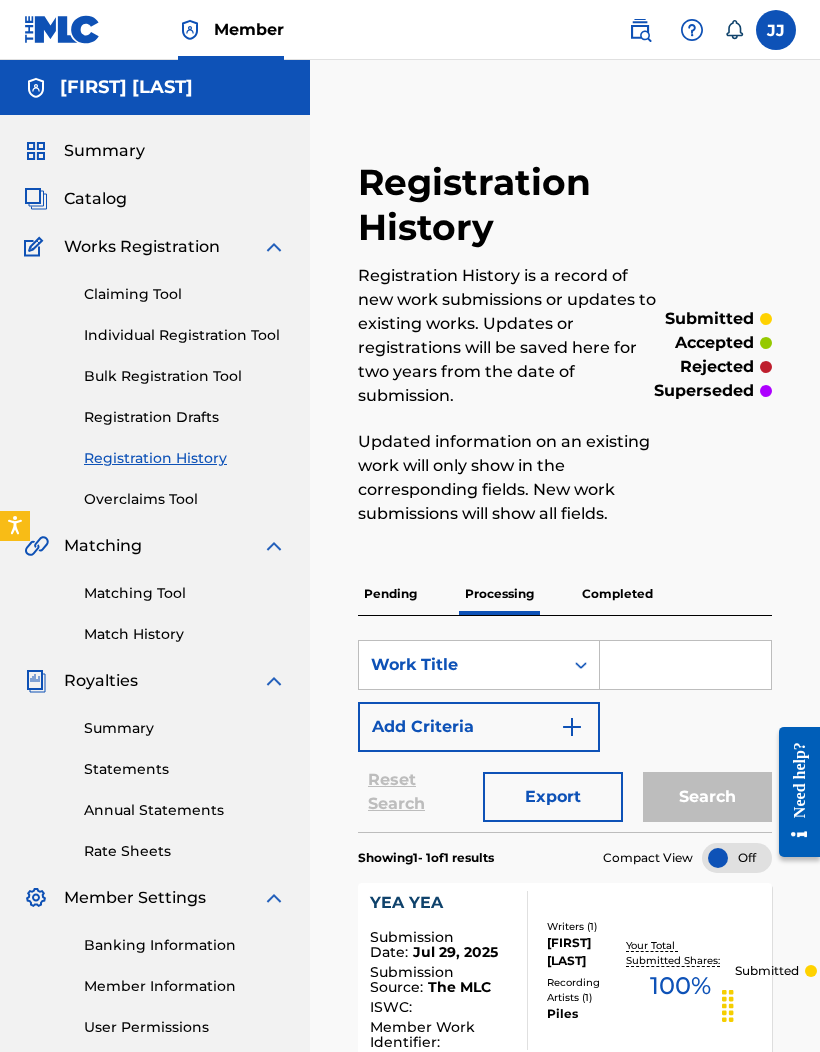 scroll, scrollTop: 146, scrollLeft: 0, axis: vertical 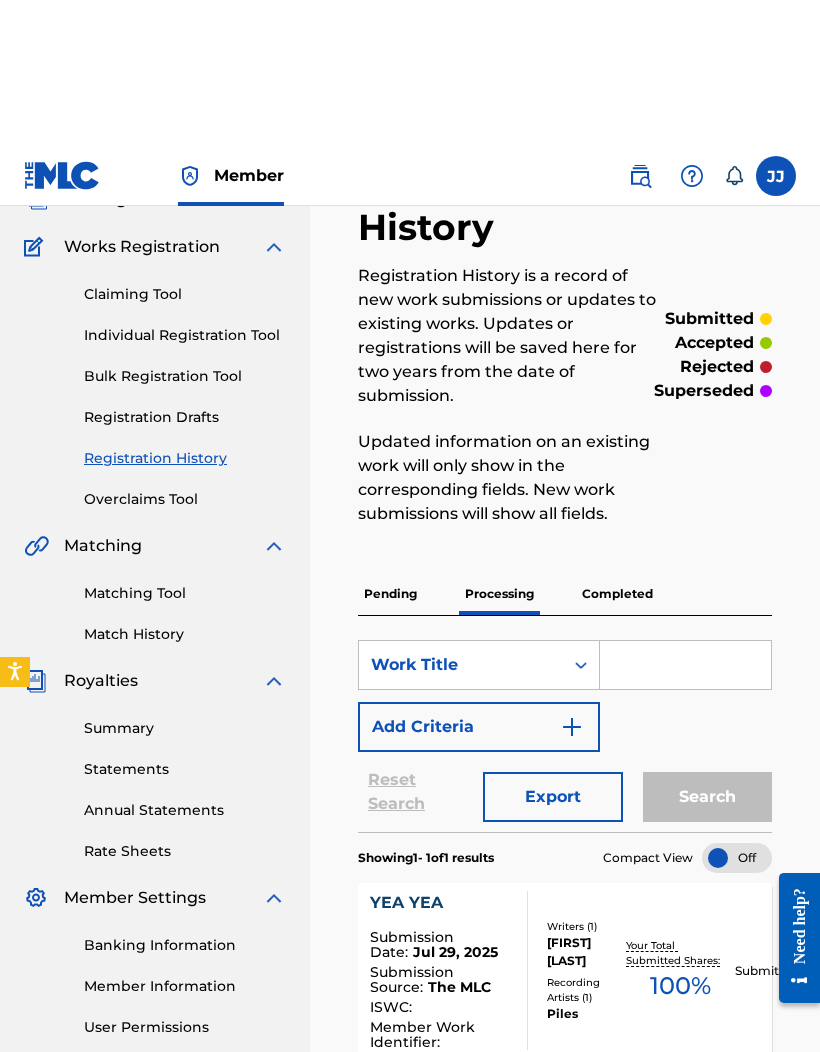 click on "Completed" at bounding box center [617, 448] 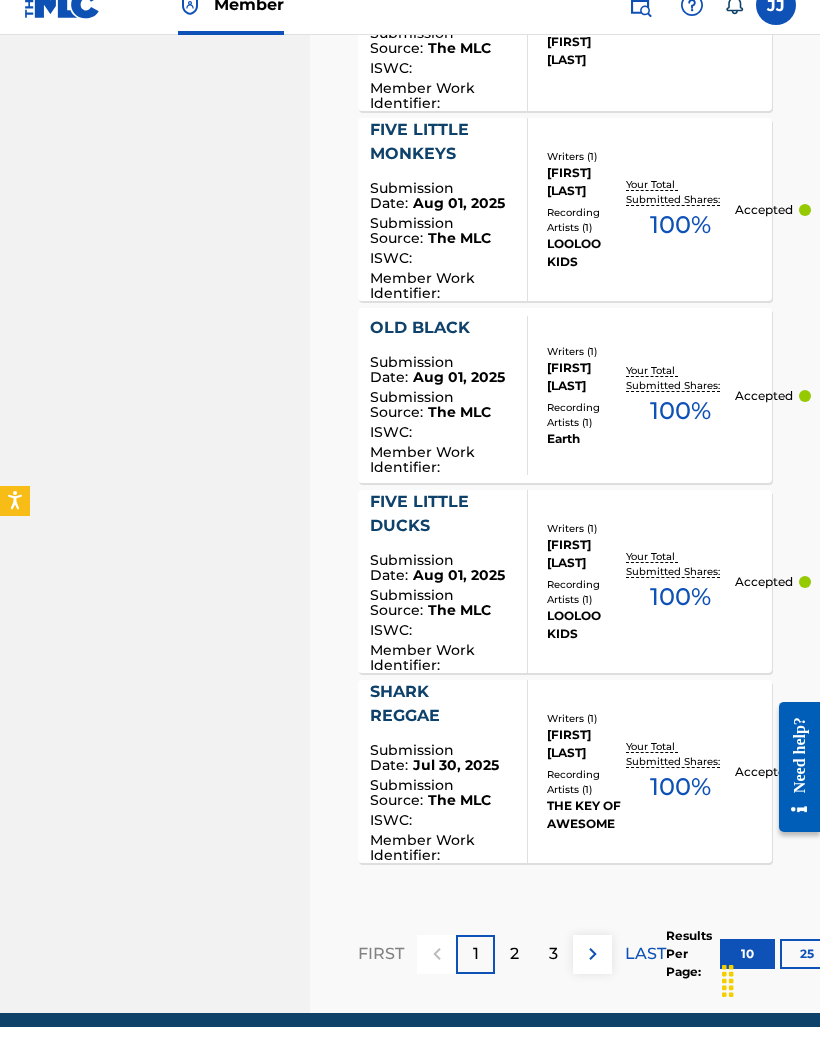 scroll, scrollTop: 2052, scrollLeft: 0, axis: vertical 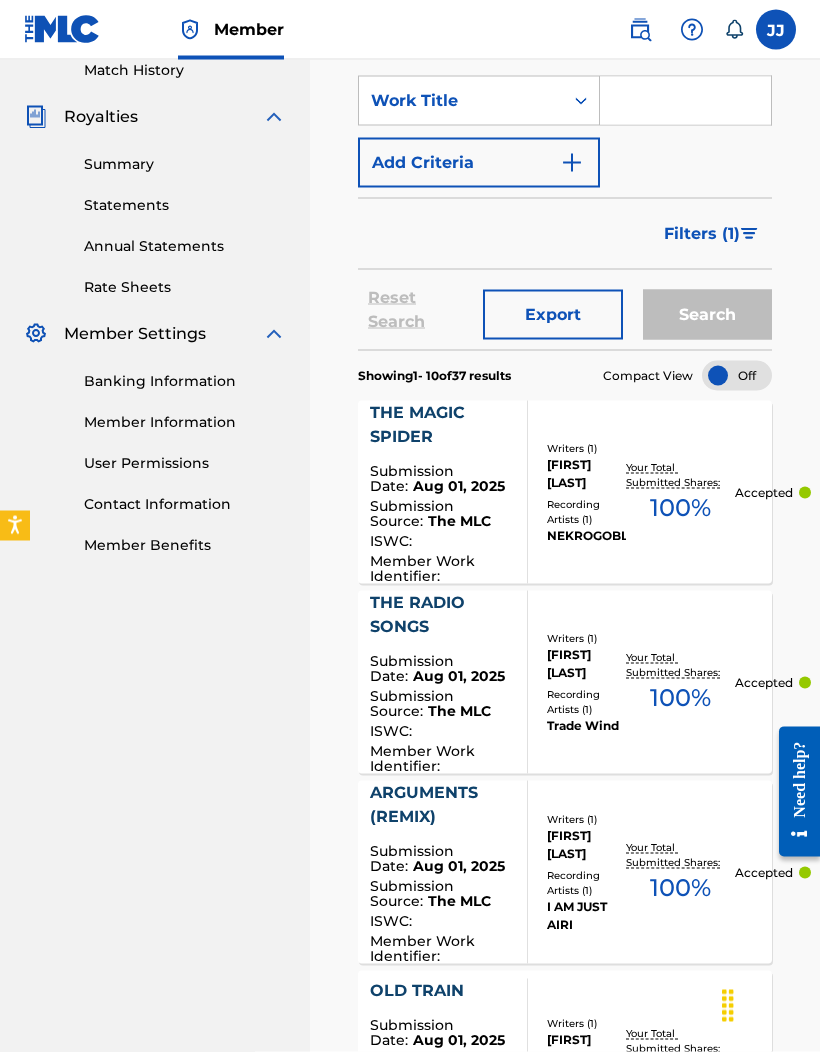 click on "Export" at bounding box center [553, 315] 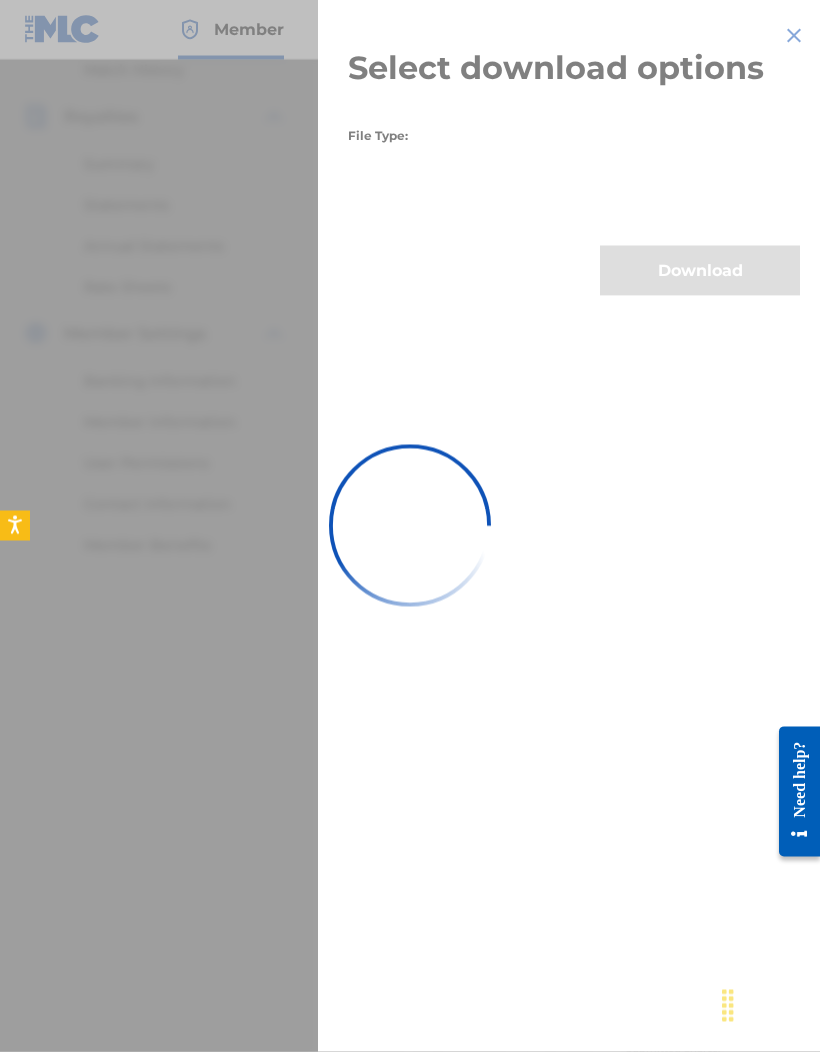 scroll, scrollTop: 565, scrollLeft: 0, axis: vertical 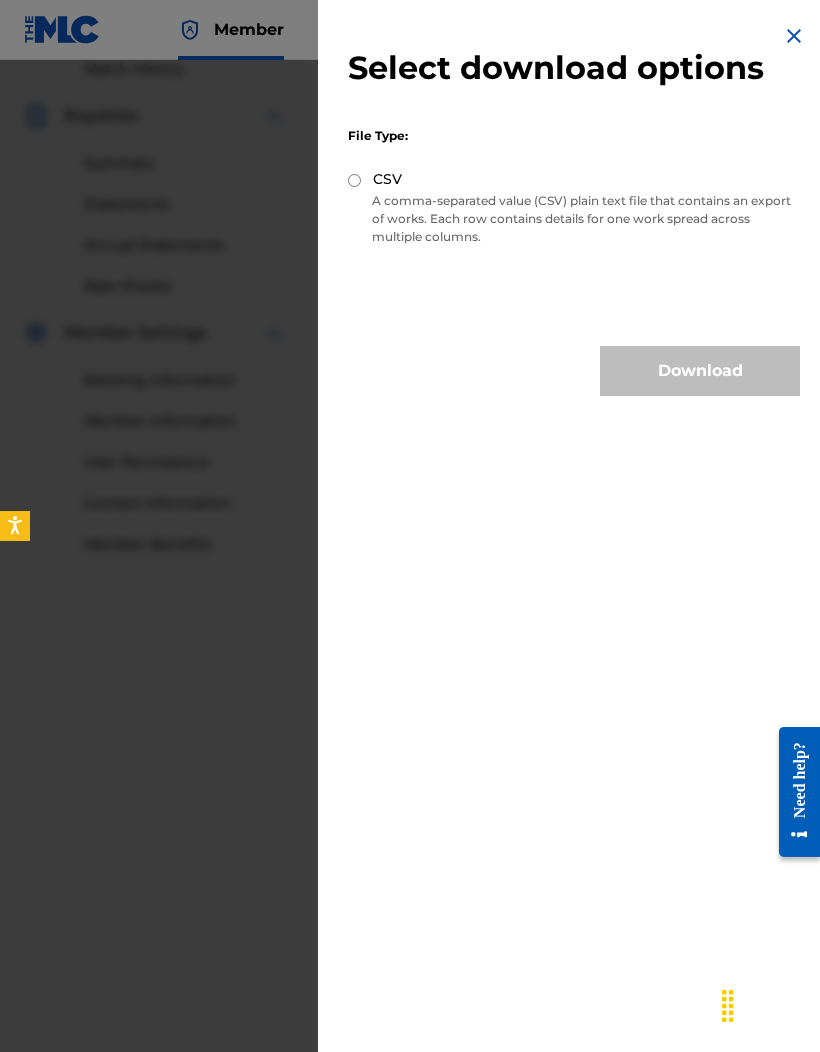 click on "Select download options File Type: CSV A comma-separated value (CSV) plain text file that contains an export of works. Each row contains details for one work spread across multiple columns. Download" at bounding box center (574, 210) 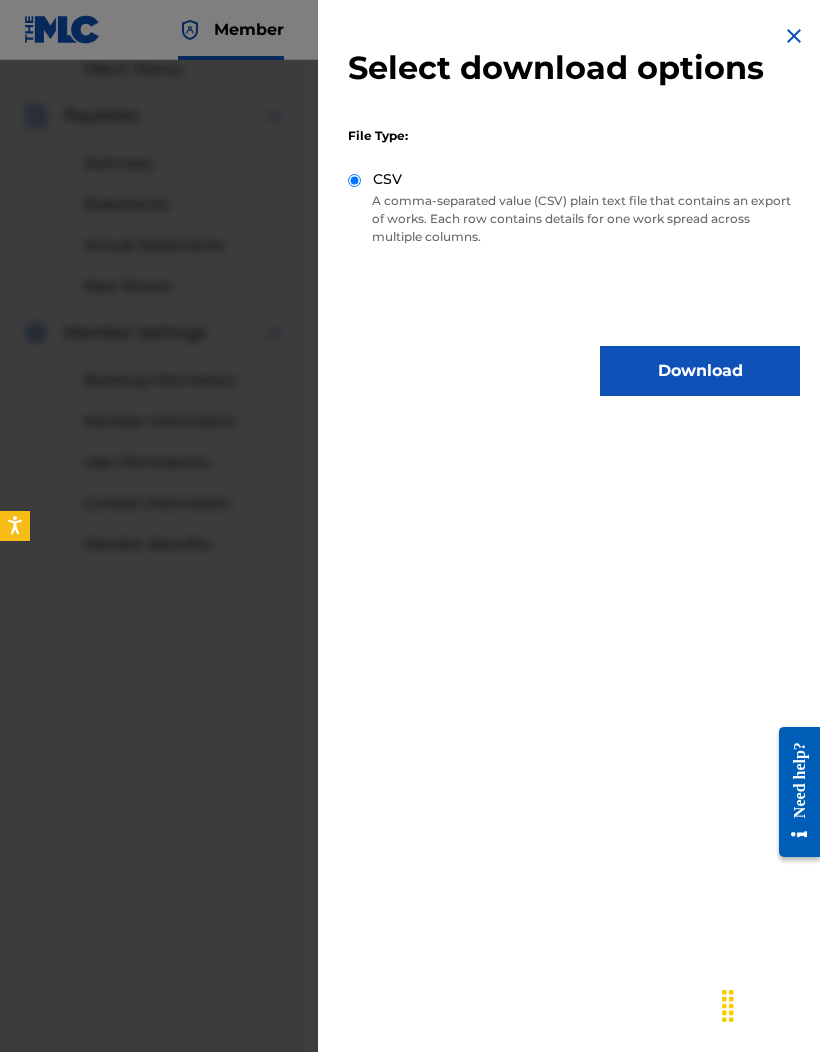 click on "Download" at bounding box center [700, 371] 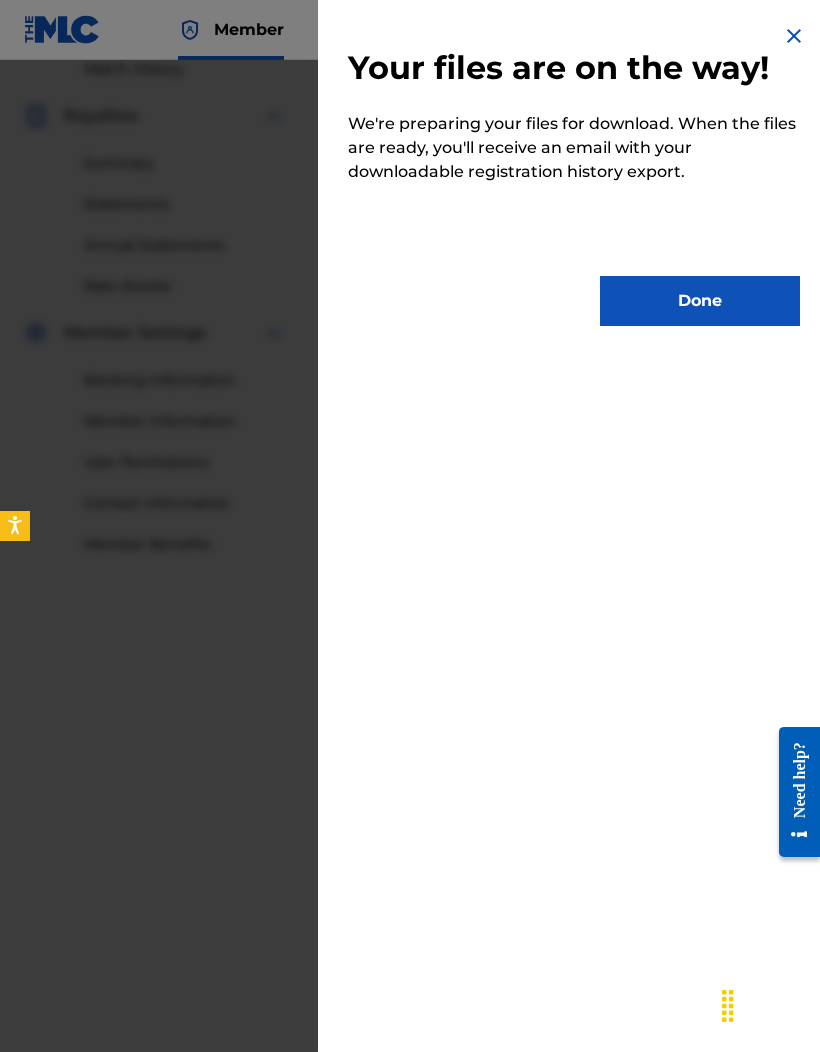 click at bounding box center (794, 36) 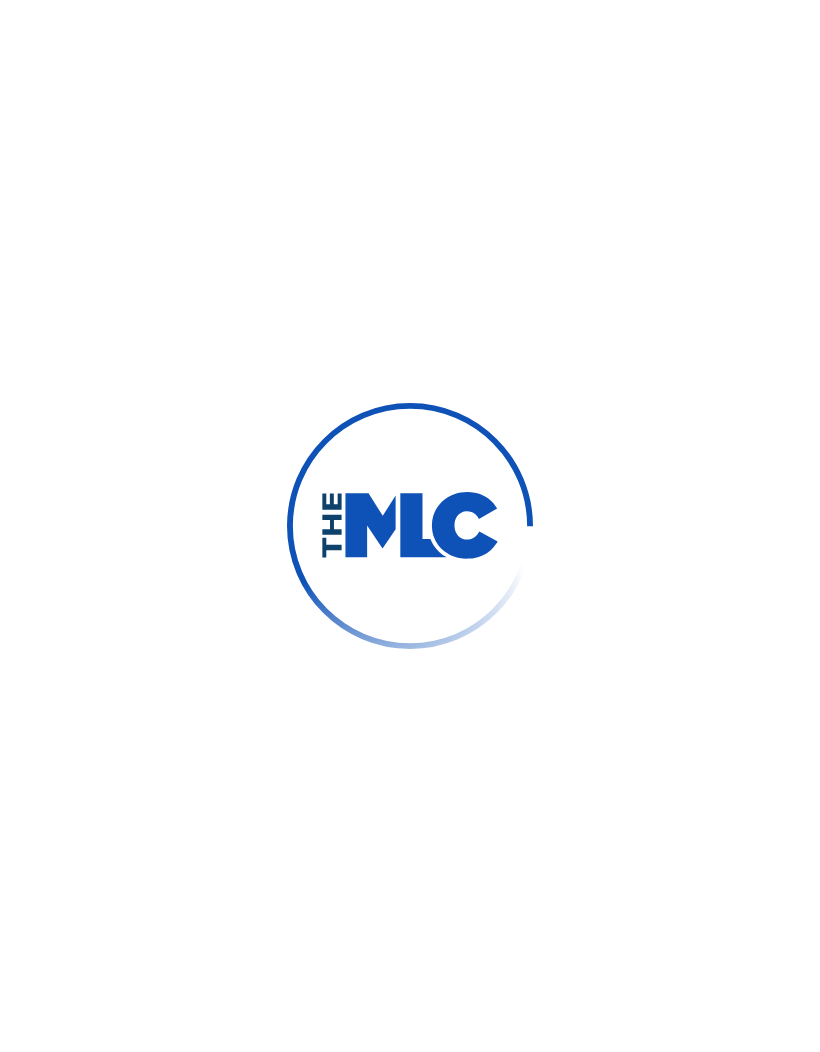scroll, scrollTop: 82, scrollLeft: 0, axis: vertical 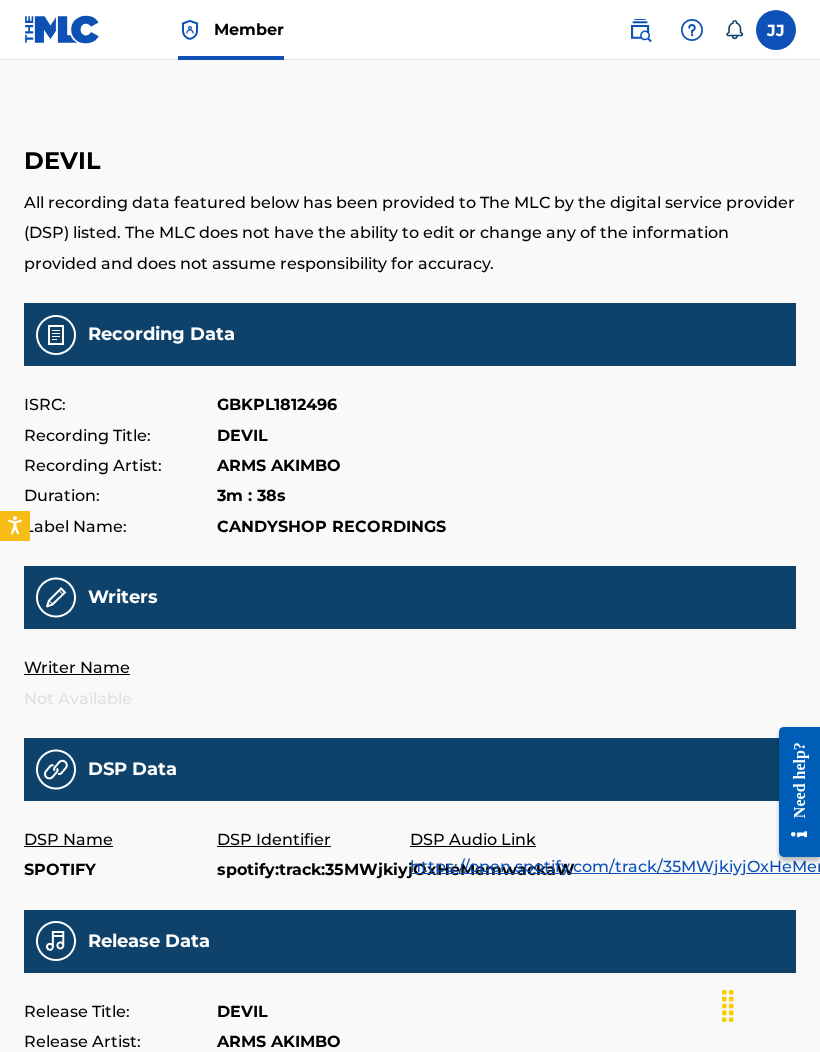 click on "GBKPL1812496" at bounding box center (277, 405) 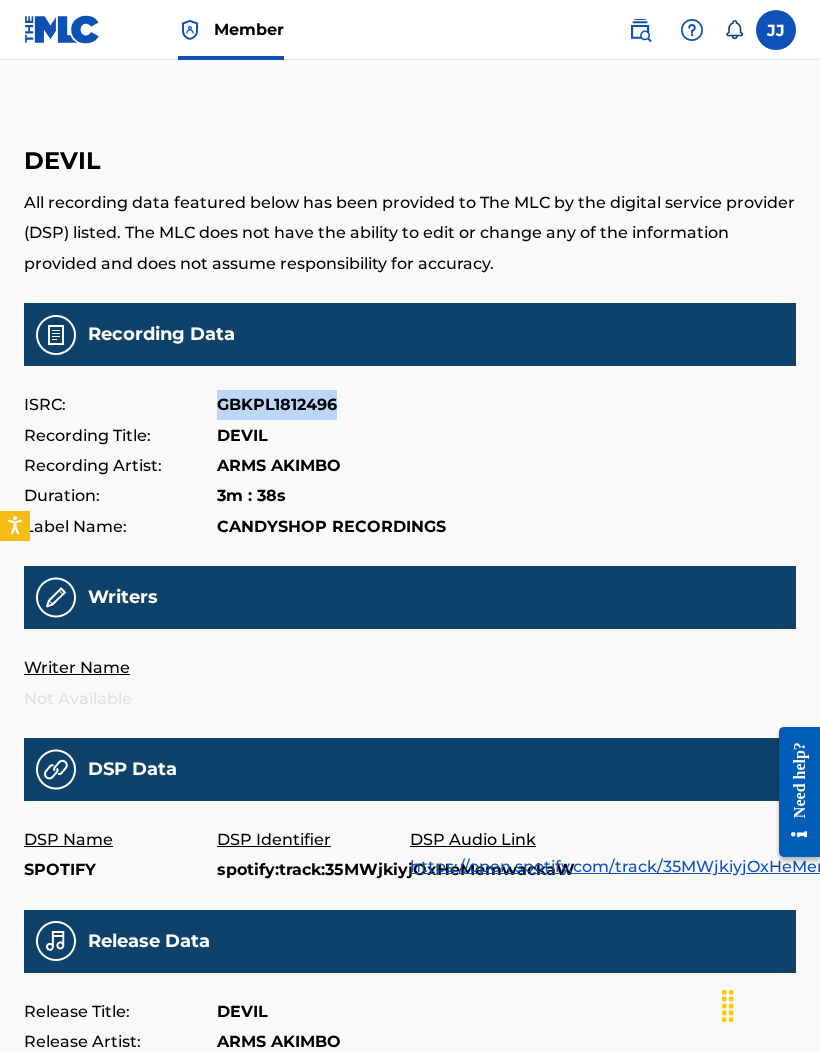 copy on "GBKPL1812496" 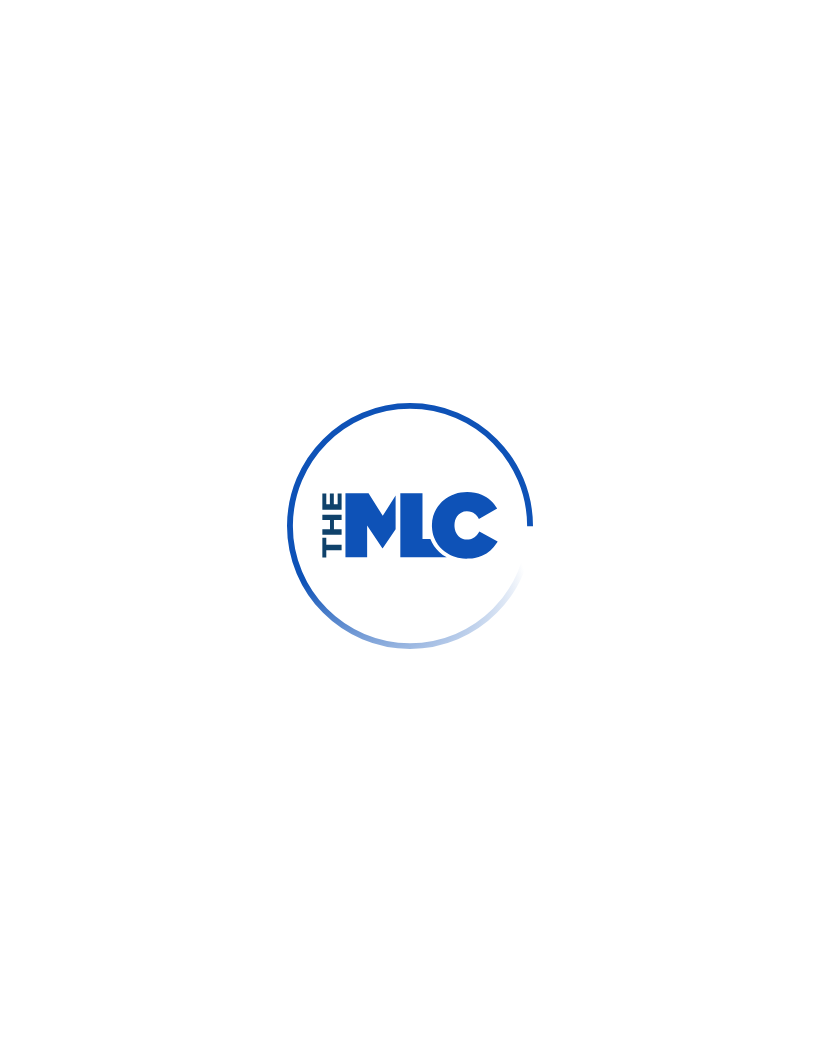 scroll, scrollTop: 0, scrollLeft: 0, axis: both 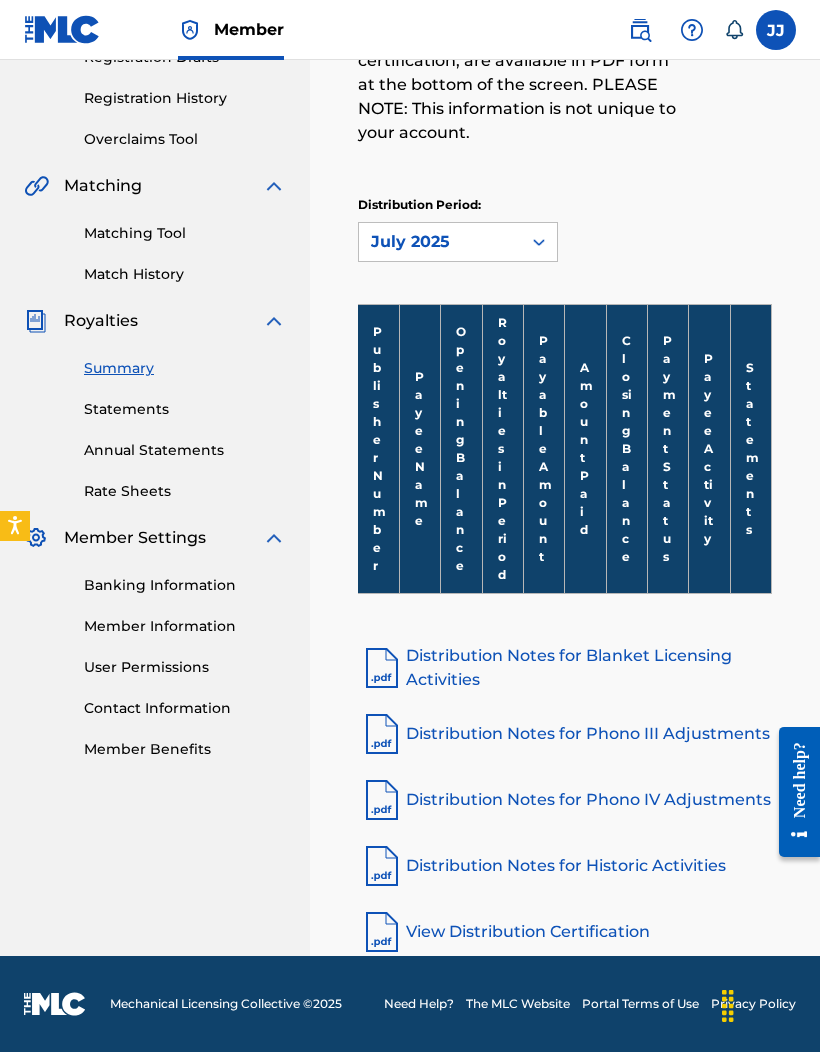 click on "Distribution Notes for Historic Activities" at bounding box center [565, 866] 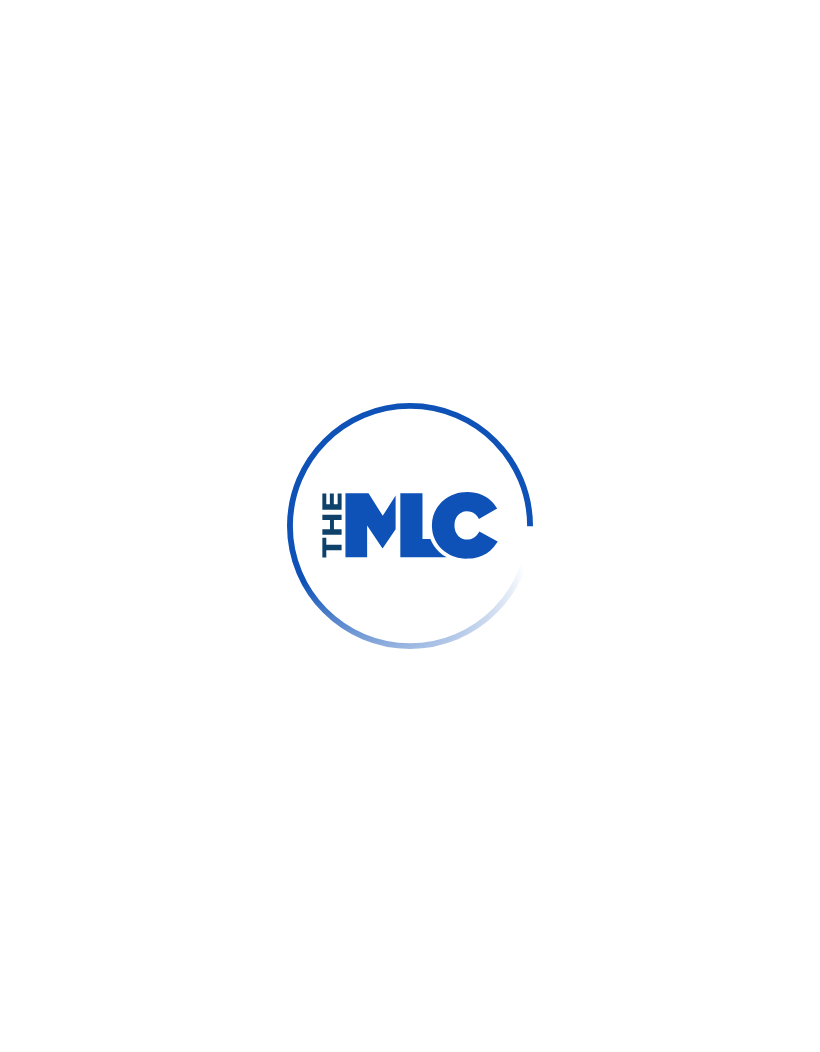 scroll, scrollTop: 0, scrollLeft: 0, axis: both 